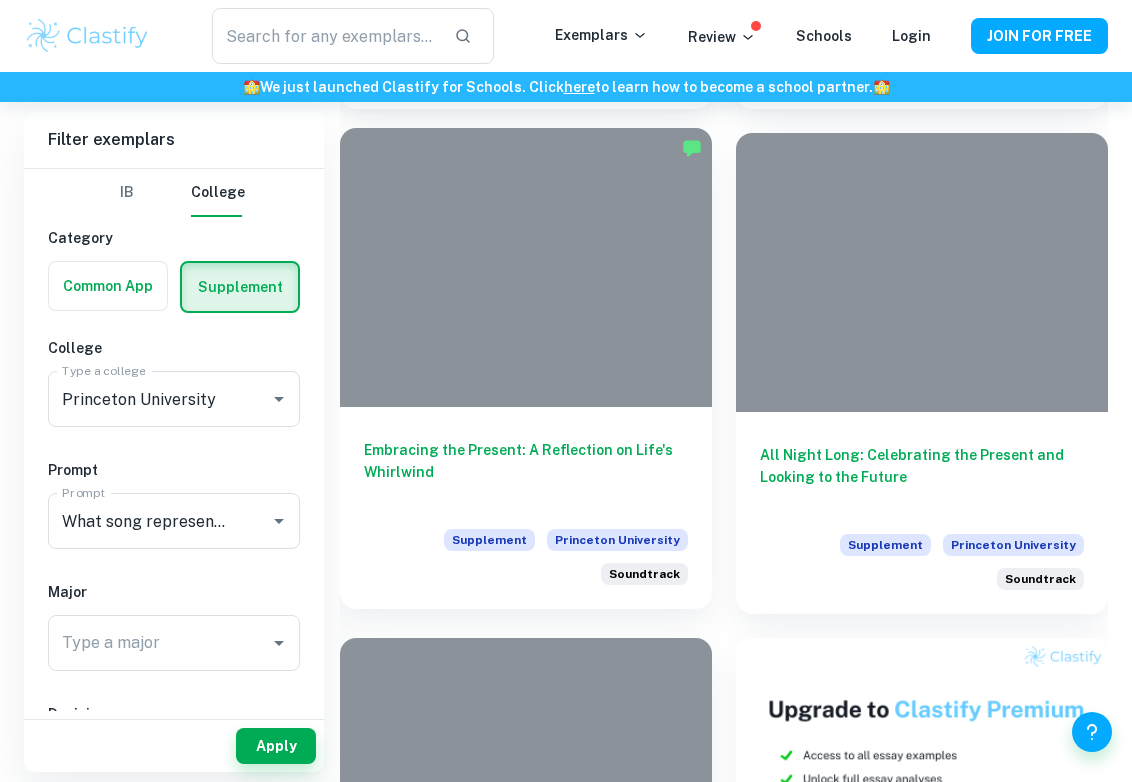 scroll, scrollTop: 948, scrollLeft: 0, axis: vertical 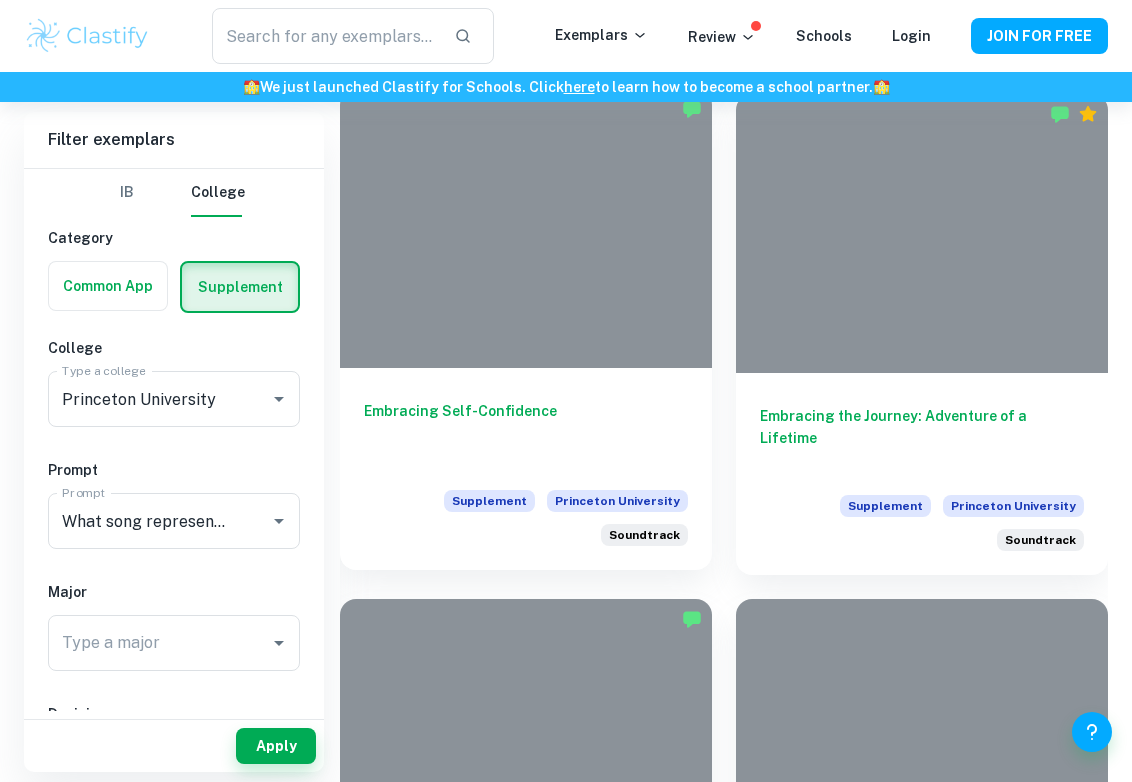 click on "Embracing Self-Confidence" at bounding box center (526, 433) 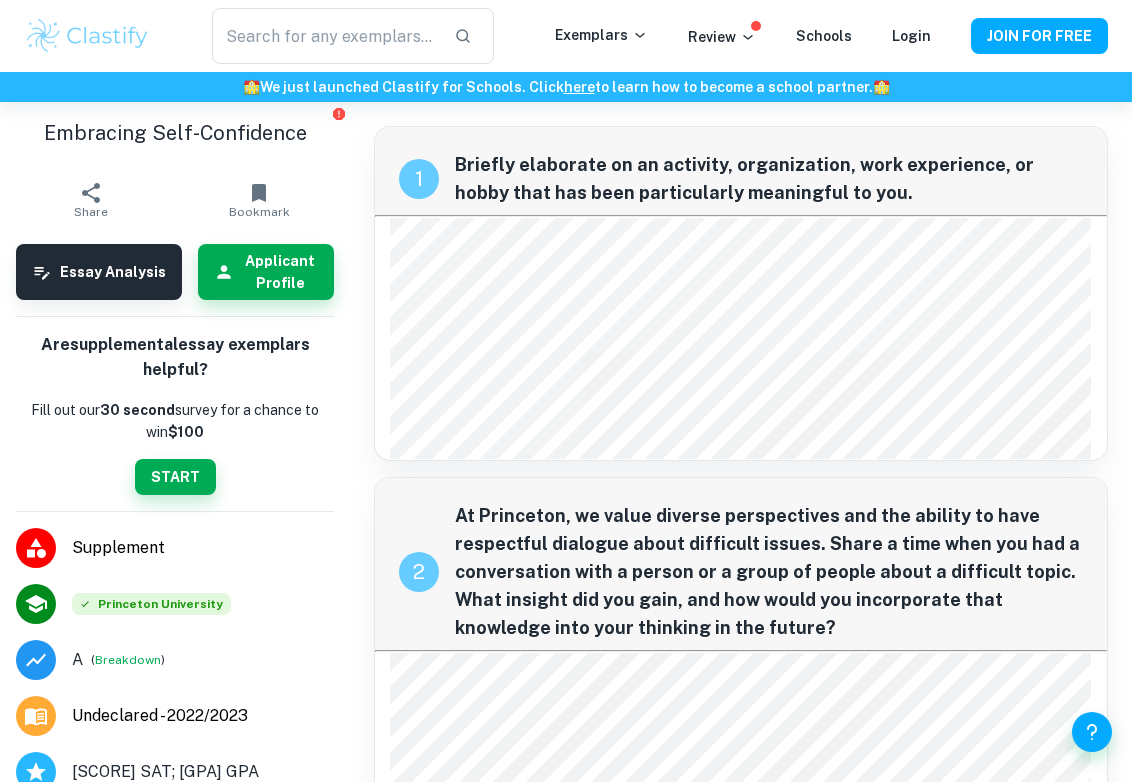 scroll, scrollTop: 0, scrollLeft: 0, axis: both 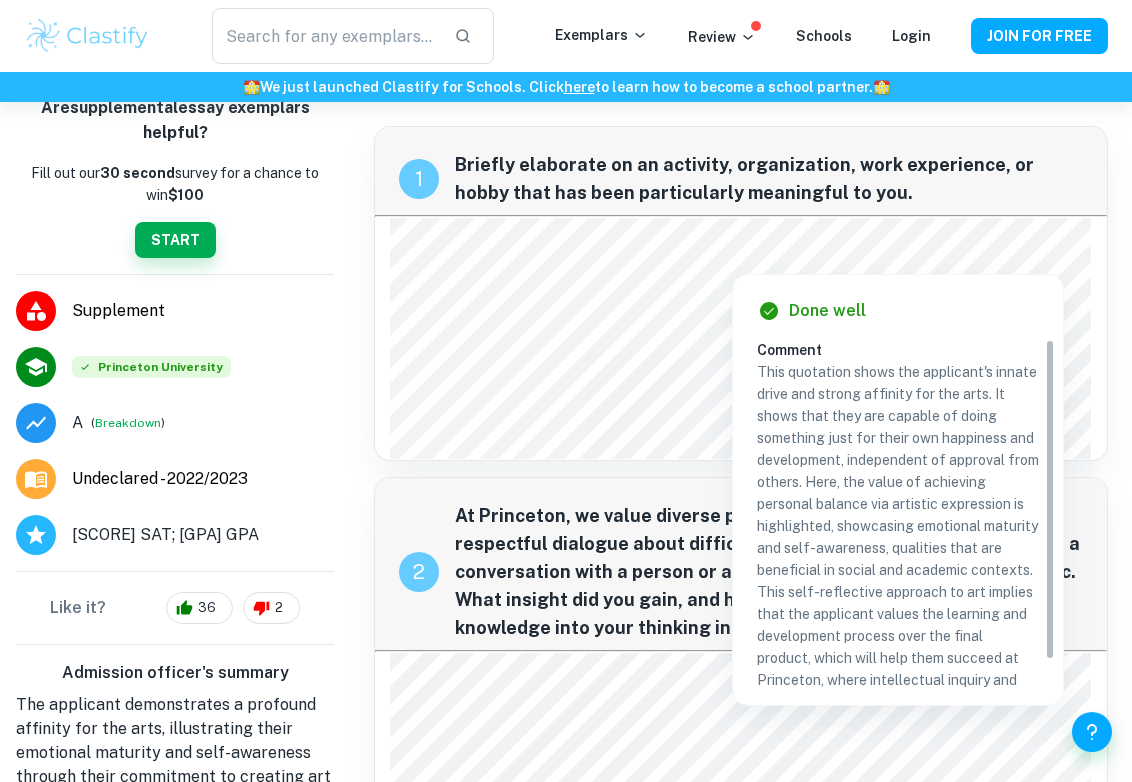 click on "Done well Comment This quotation shows the applicant's innate drive and strong affinity for the arts. It shows that they are capable of doing something just for their own happiness and development, independent of approval from others. Here, the value of achieving personal balance via artistic expression is highlighted, showcasing emotional maturity and self-awareness, qualities that are beneficial in social and academic contexts. This self-reflective approach to art implies that the applicant values the learning and development process over the final product, which will help them succeed at Princeton, where intellectual inquiry and personal growth are highly regarded." at bounding box center [898, 490] 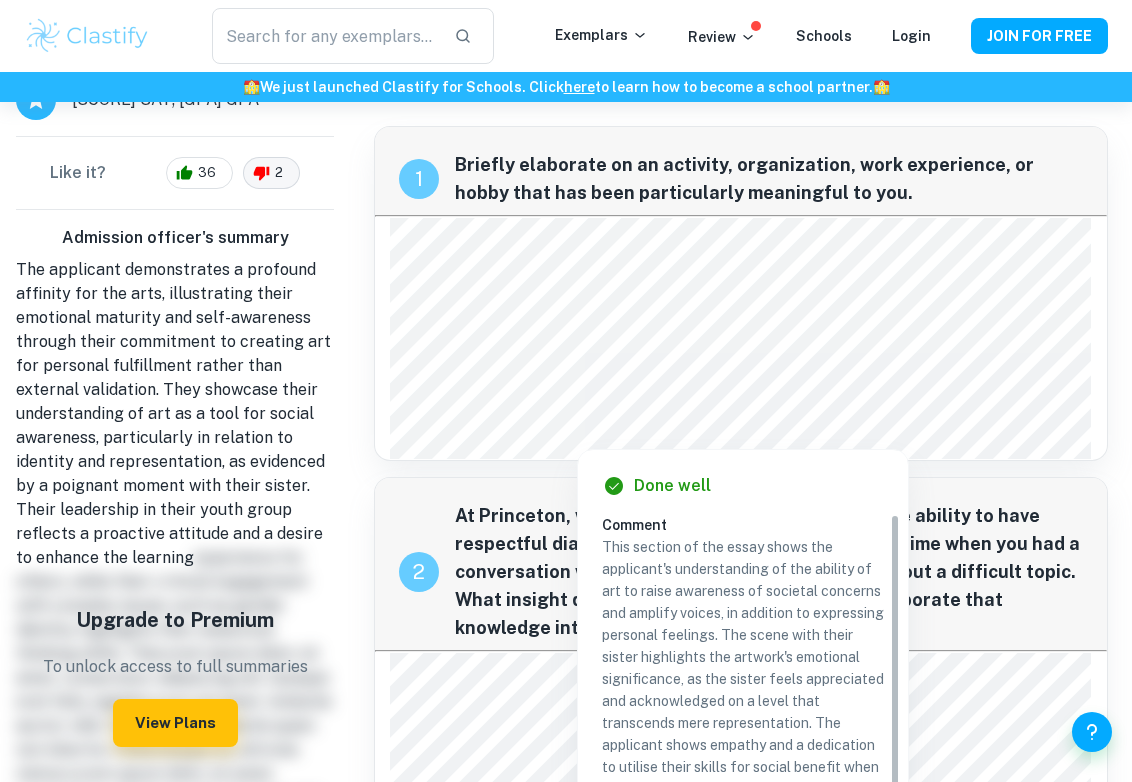 scroll, scrollTop: 674, scrollLeft: 0, axis: vertical 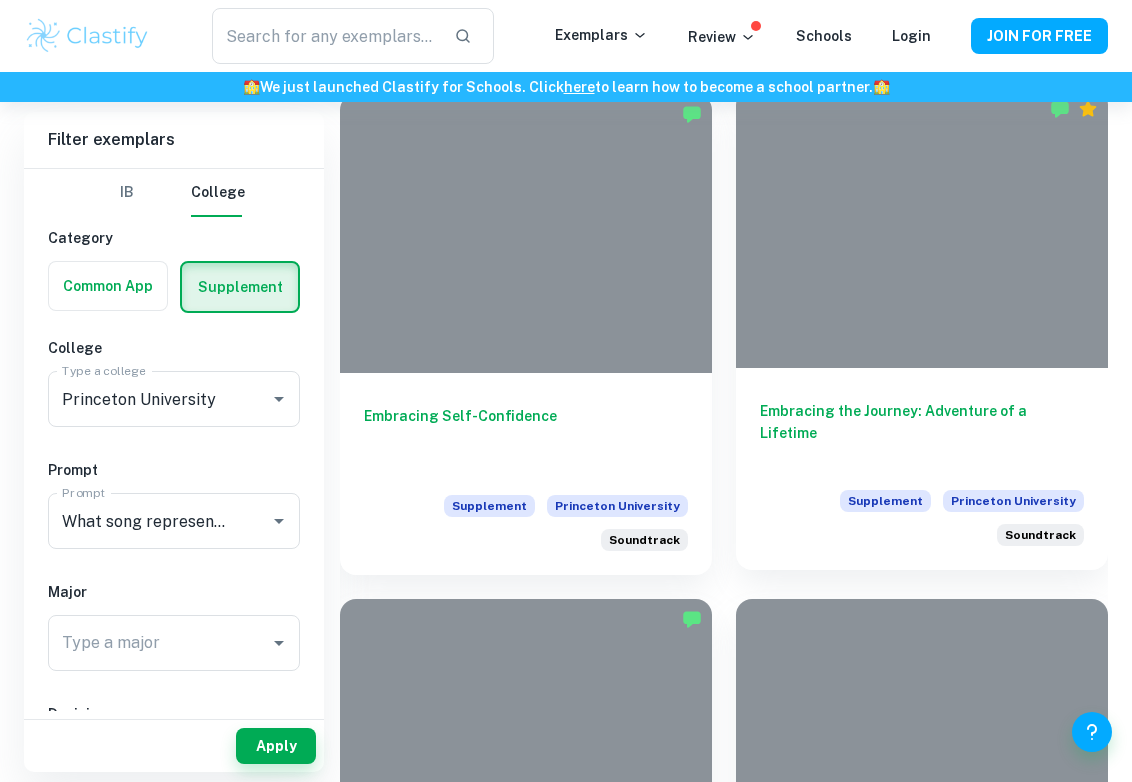 click on "Embracing the Journey: Adventure of a Lifetime" at bounding box center [922, 433] 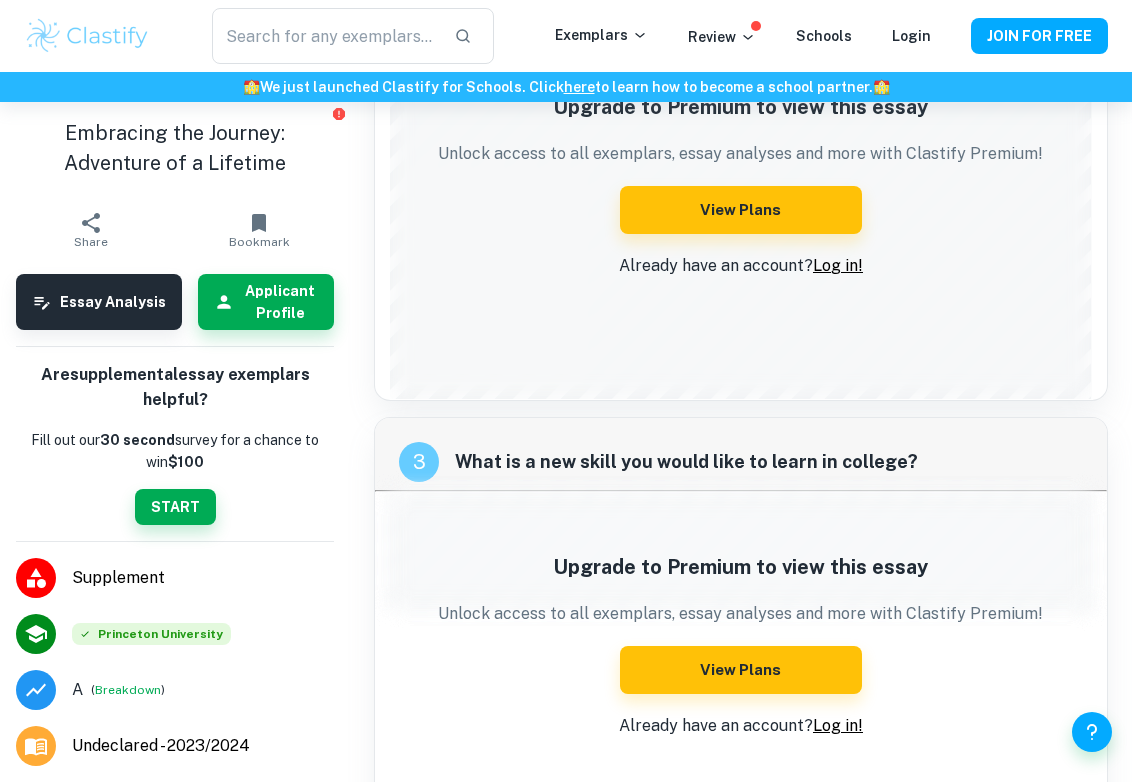 scroll, scrollTop: 1466, scrollLeft: 0, axis: vertical 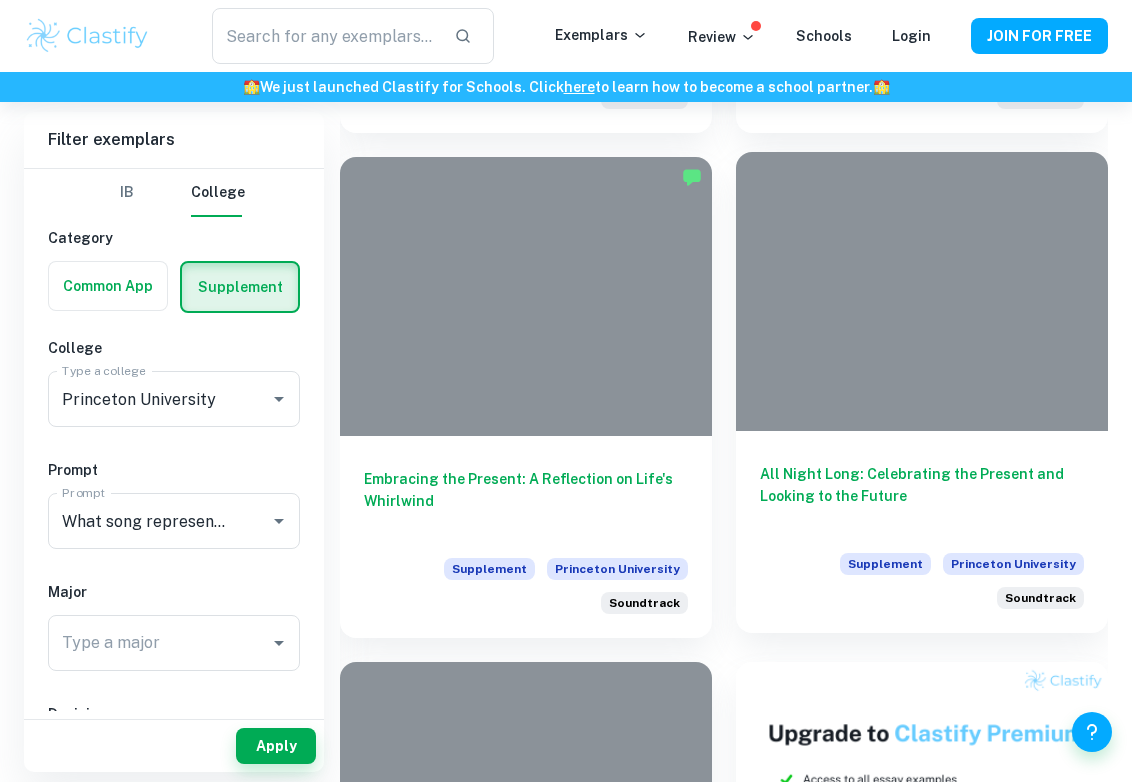 click on "All Night Long: Celebrating the Present and Looking to the Future" at bounding box center [922, 496] 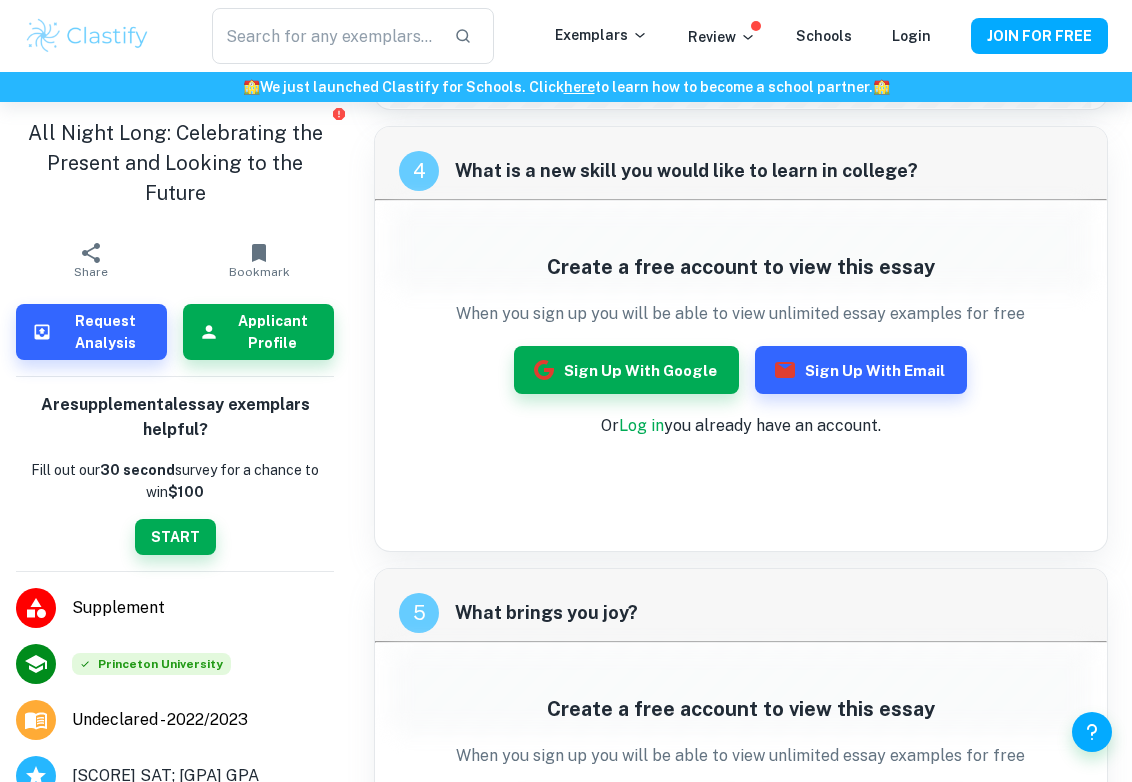 scroll, scrollTop: 1646, scrollLeft: 0, axis: vertical 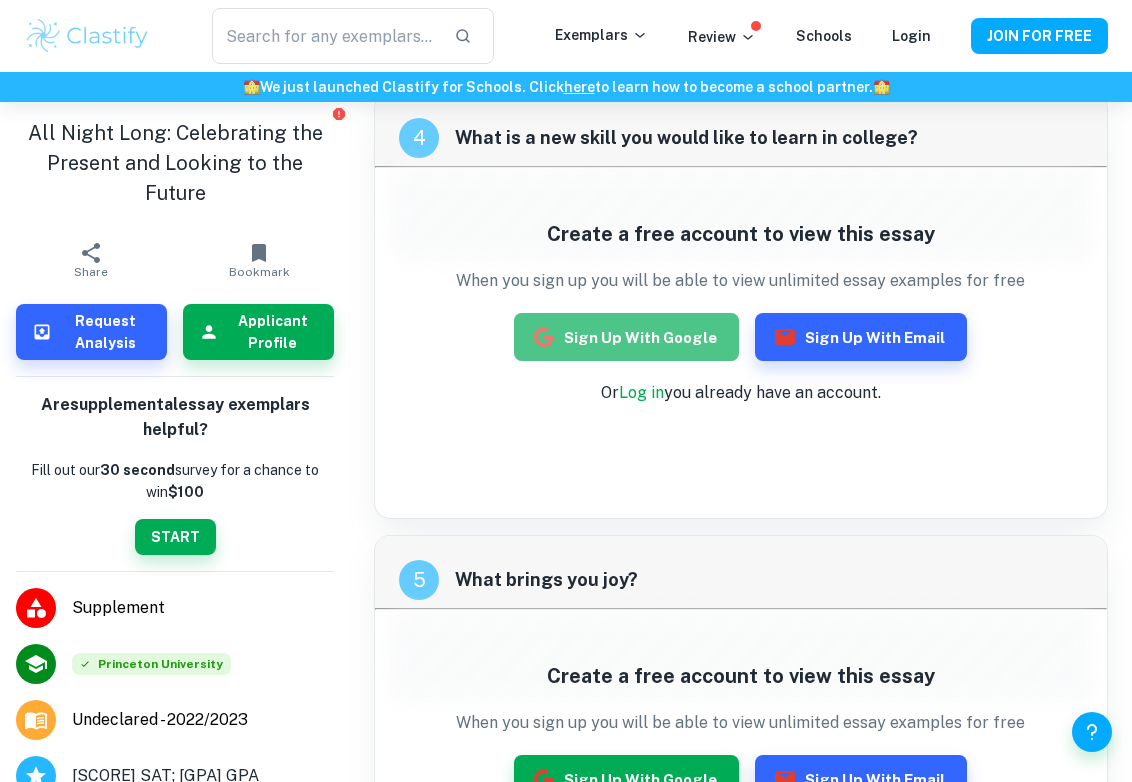 click on "Sign up with Google" at bounding box center (626, 337) 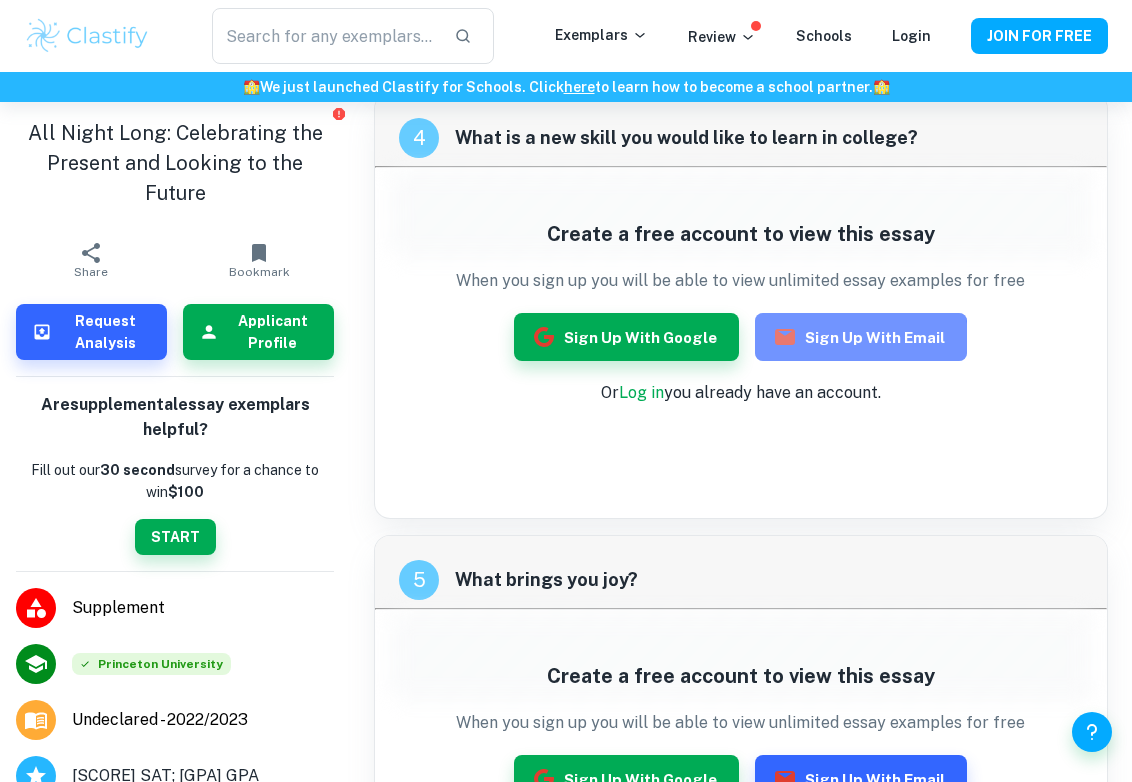 click on "Sign up with Email" at bounding box center [861, 337] 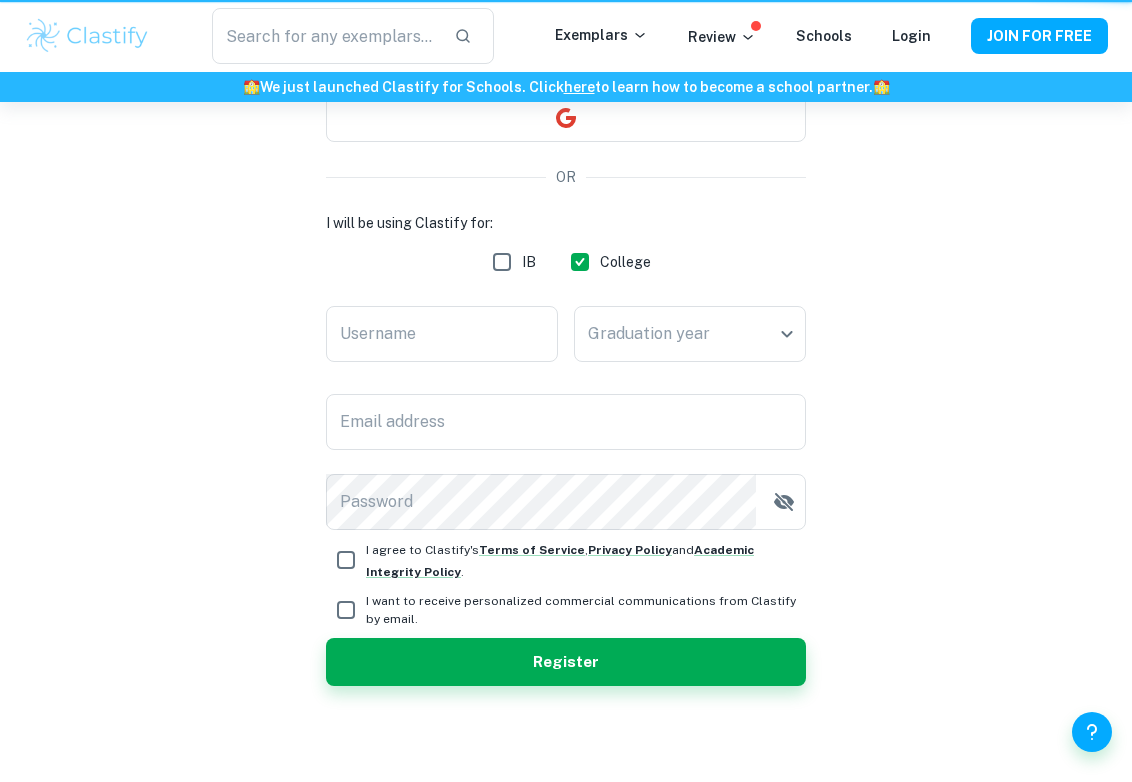 scroll, scrollTop: 0, scrollLeft: 0, axis: both 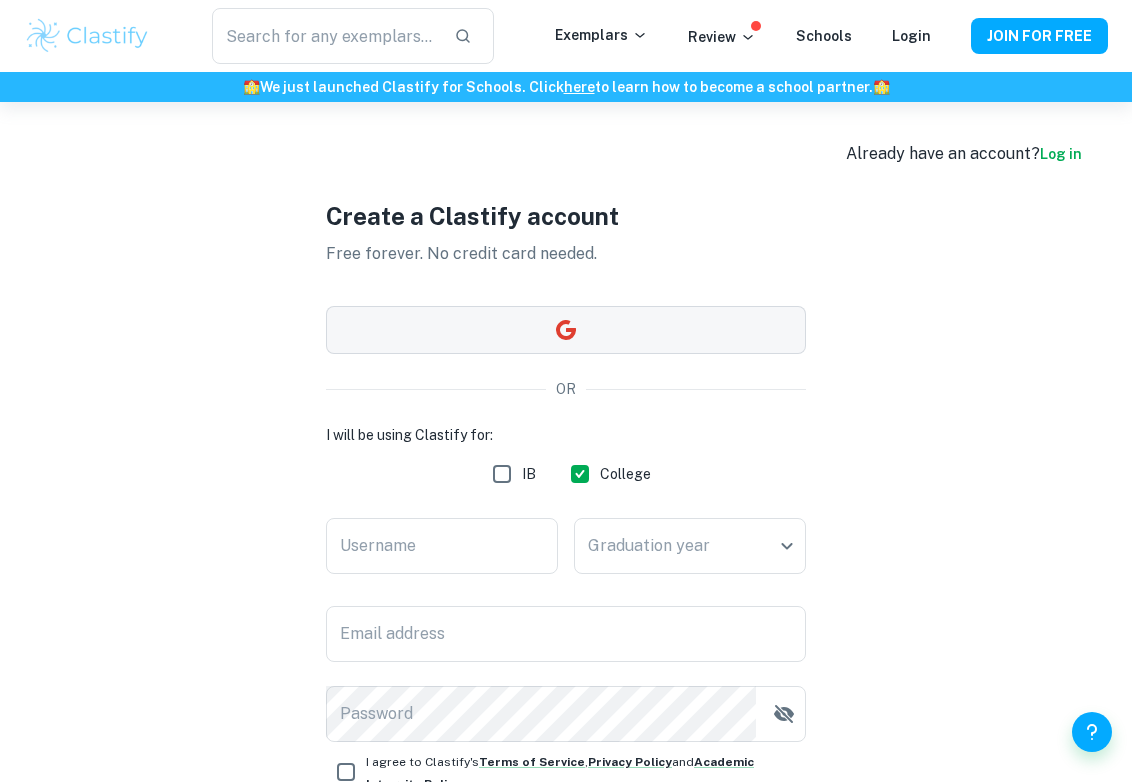 click at bounding box center [566, 330] 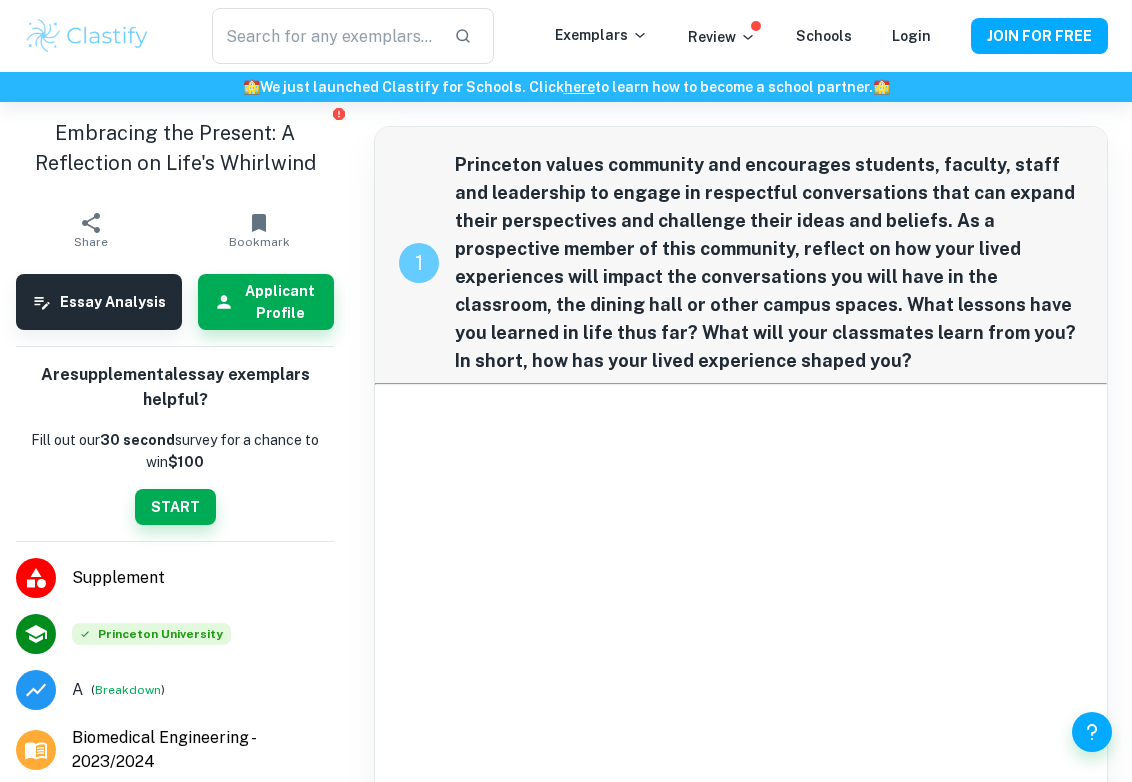 scroll, scrollTop: 102, scrollLeft: 0, axis: vertical 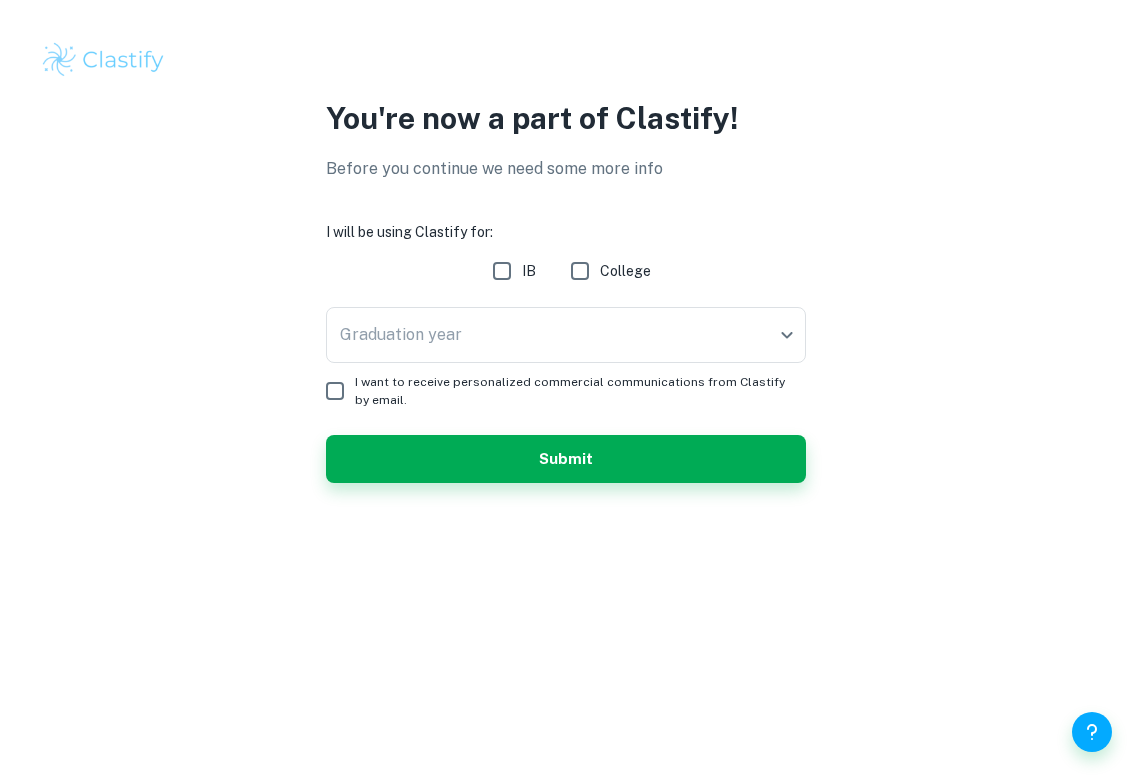 click on "College" at bounding box center (580, 271) 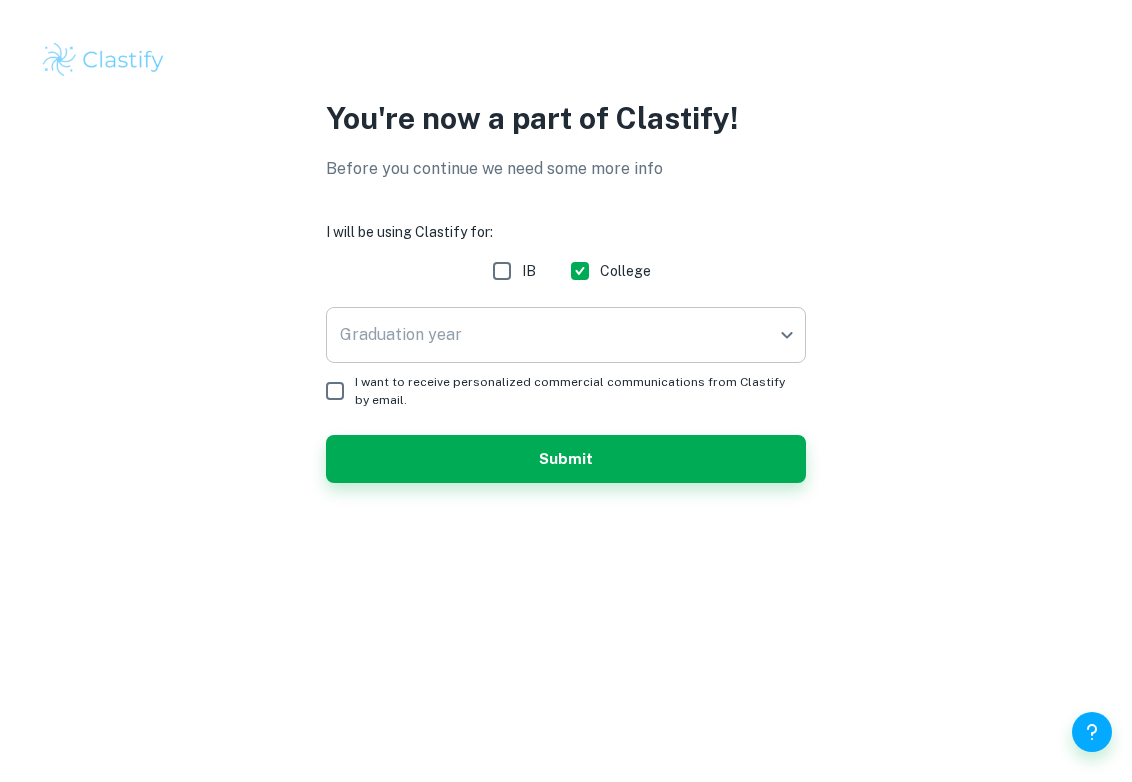click on "We value your privacy We use cookies to enhance your browsing experience, serve personalised ads or content, and analyse our traffic. By clicking "Accept All", you consent to our use of cookies.   Cookie Policy Customise   Reject All   Accept All   Customise Consent Preferences   We use cookies to help you navigate efficiently and perform certain functions. You will find detailed information about all cookies under each consent category below. The cookies that are categorised as "Necessary" are stored on your browser as they are essential for enabling the basic functionalities of the site. ...  Show more For more information on how Google's third-party cookies operate and handle your data, see:   Google Privacy Policy Necessary Always Active Necessary cookies are required to enable the basic features of this site, such as providing secure log-in or adjusting your consent preferences. These cookies do not store any personally identifiable data. Functional Analytics Performance Advertisement Uncategorised" at bounding box center [566, 391] 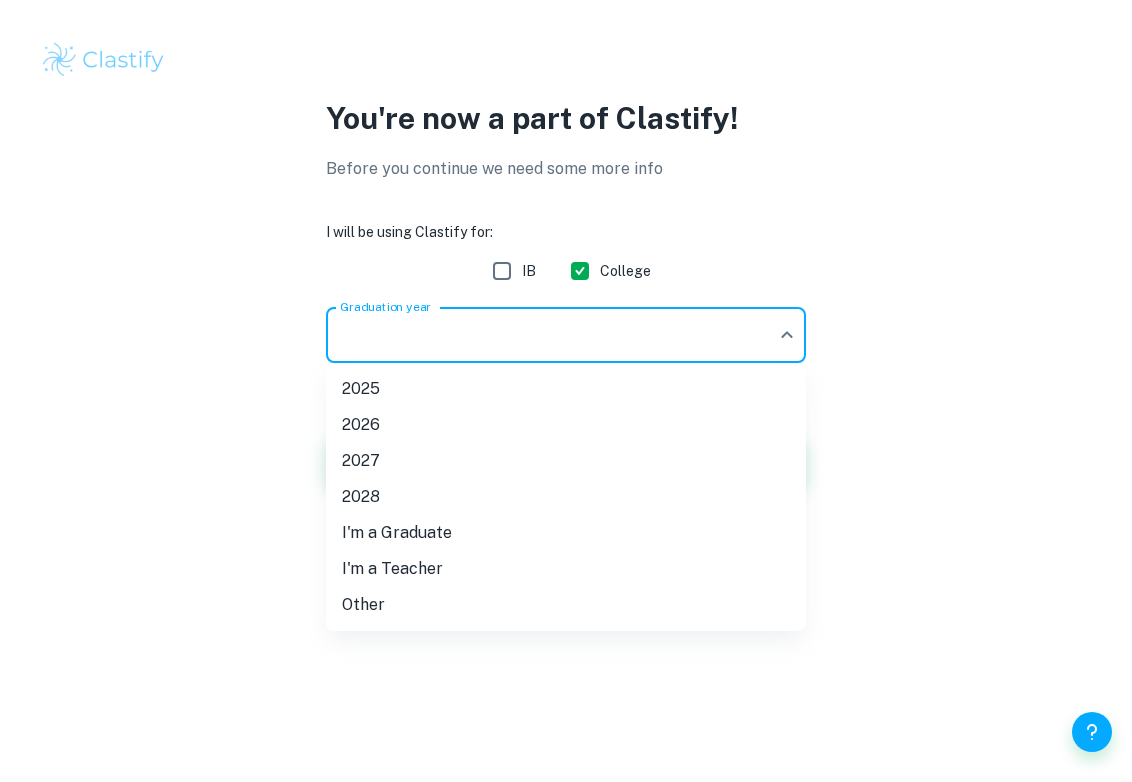 click on "2026" at bounding box center [566, 425] 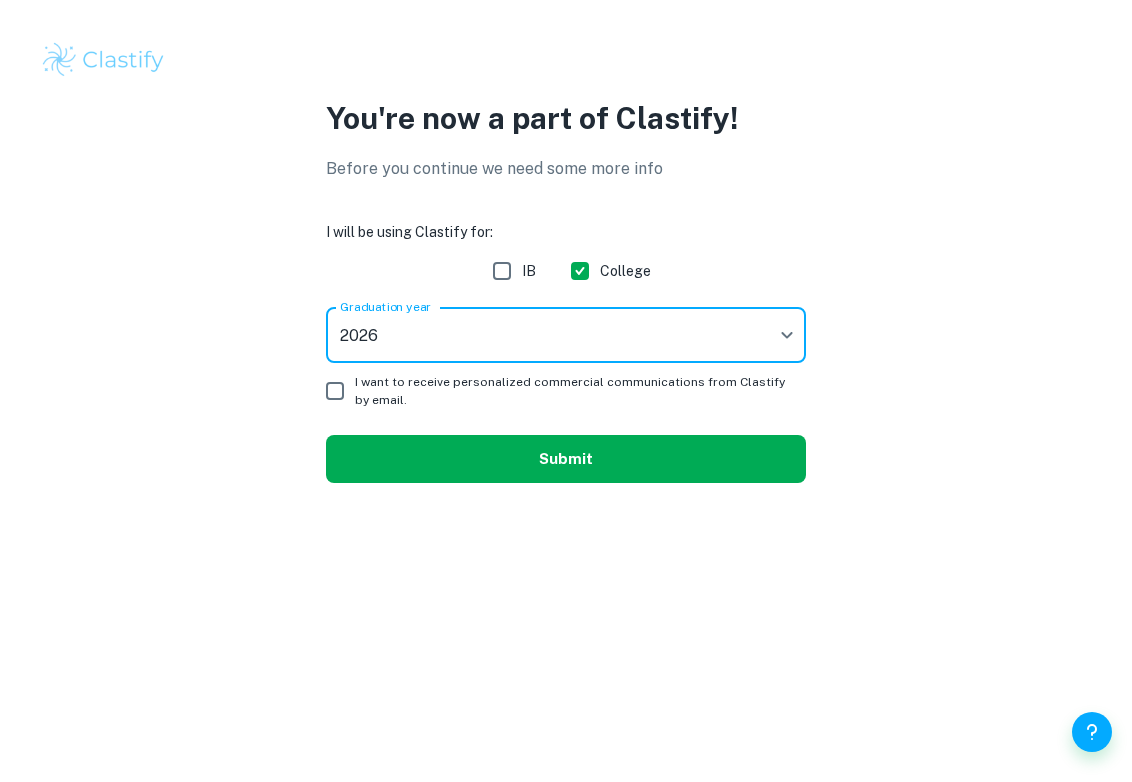 click on "Submit" at bounding box center (566, 459) 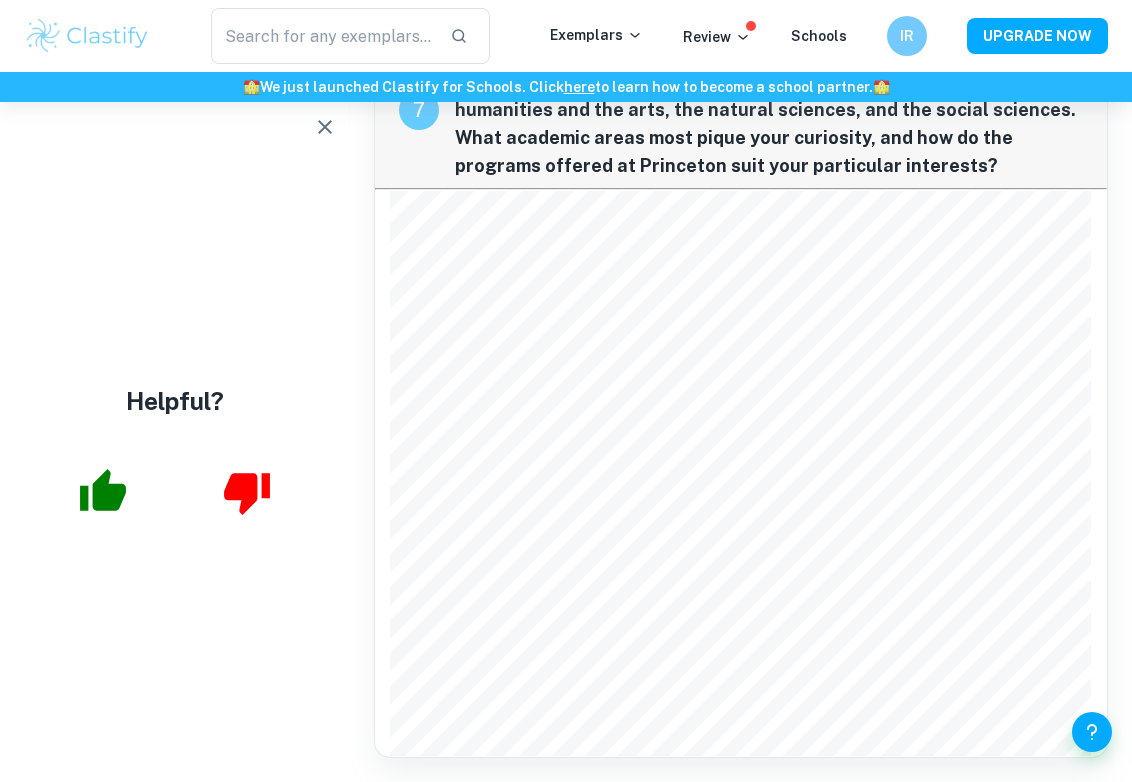 scroll, scrollTop: 2279, scrollLeft: 0, axis: vertical 